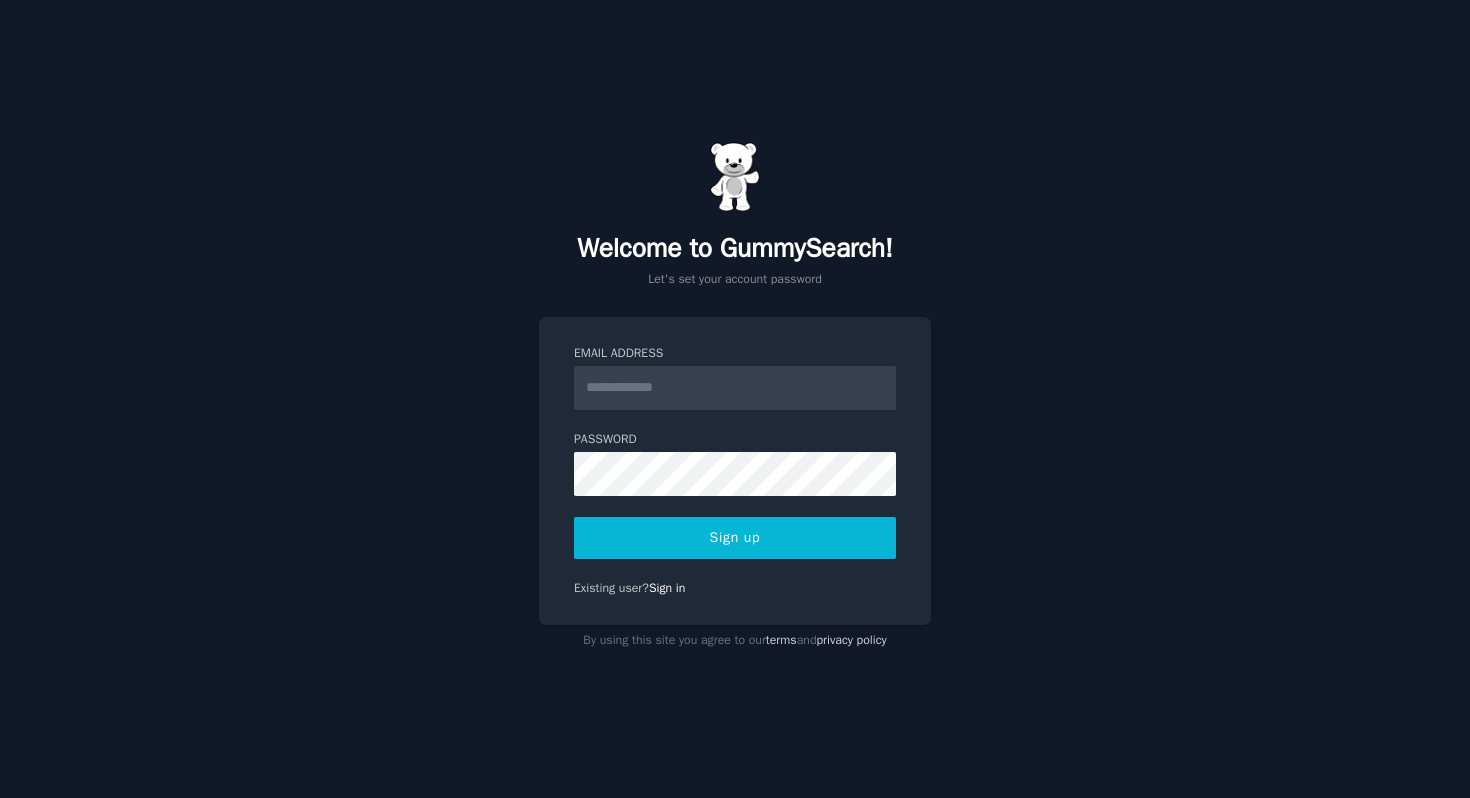scroll, scrollTop: 0, scrollLeft: 0, axis: both 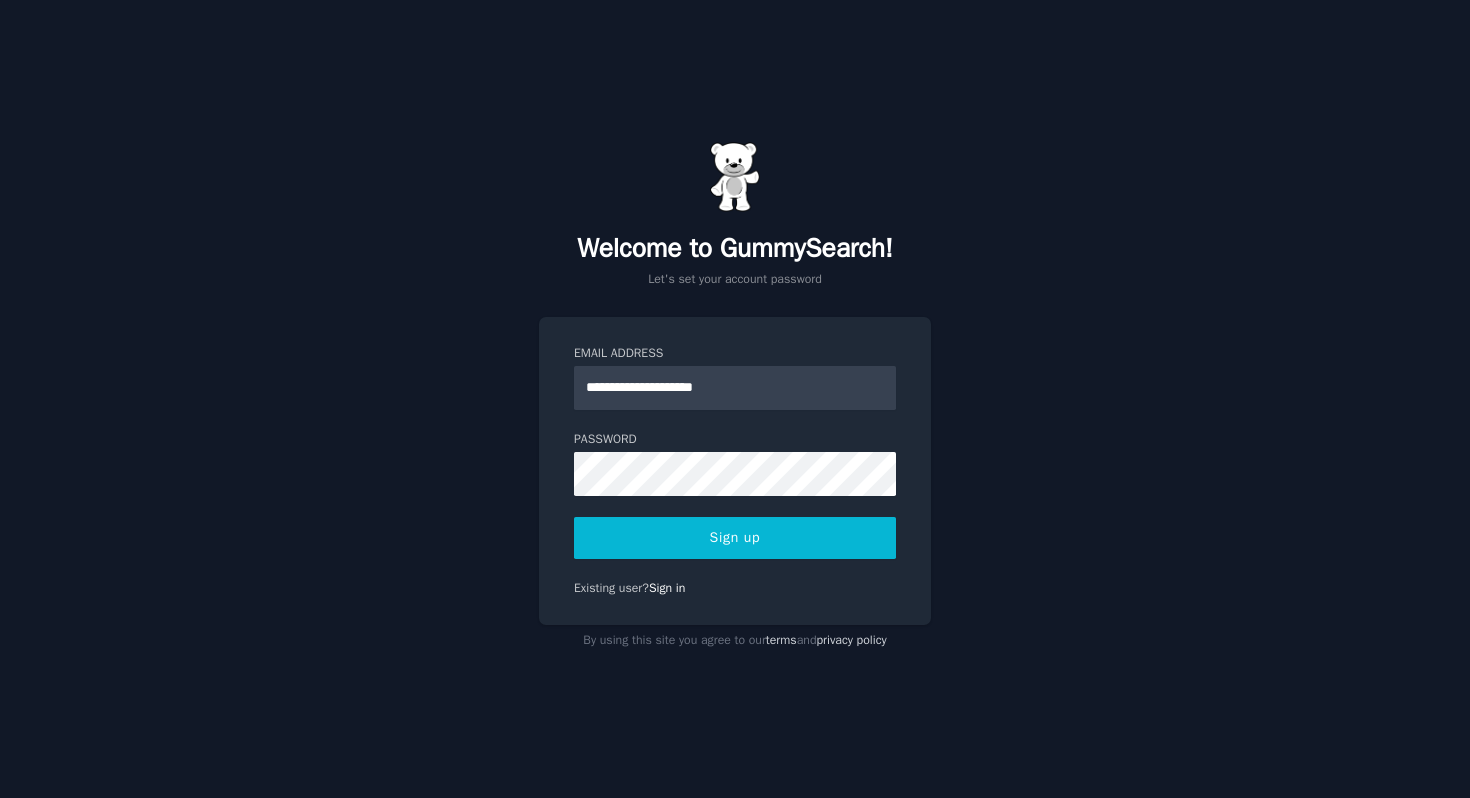 type on "**********" 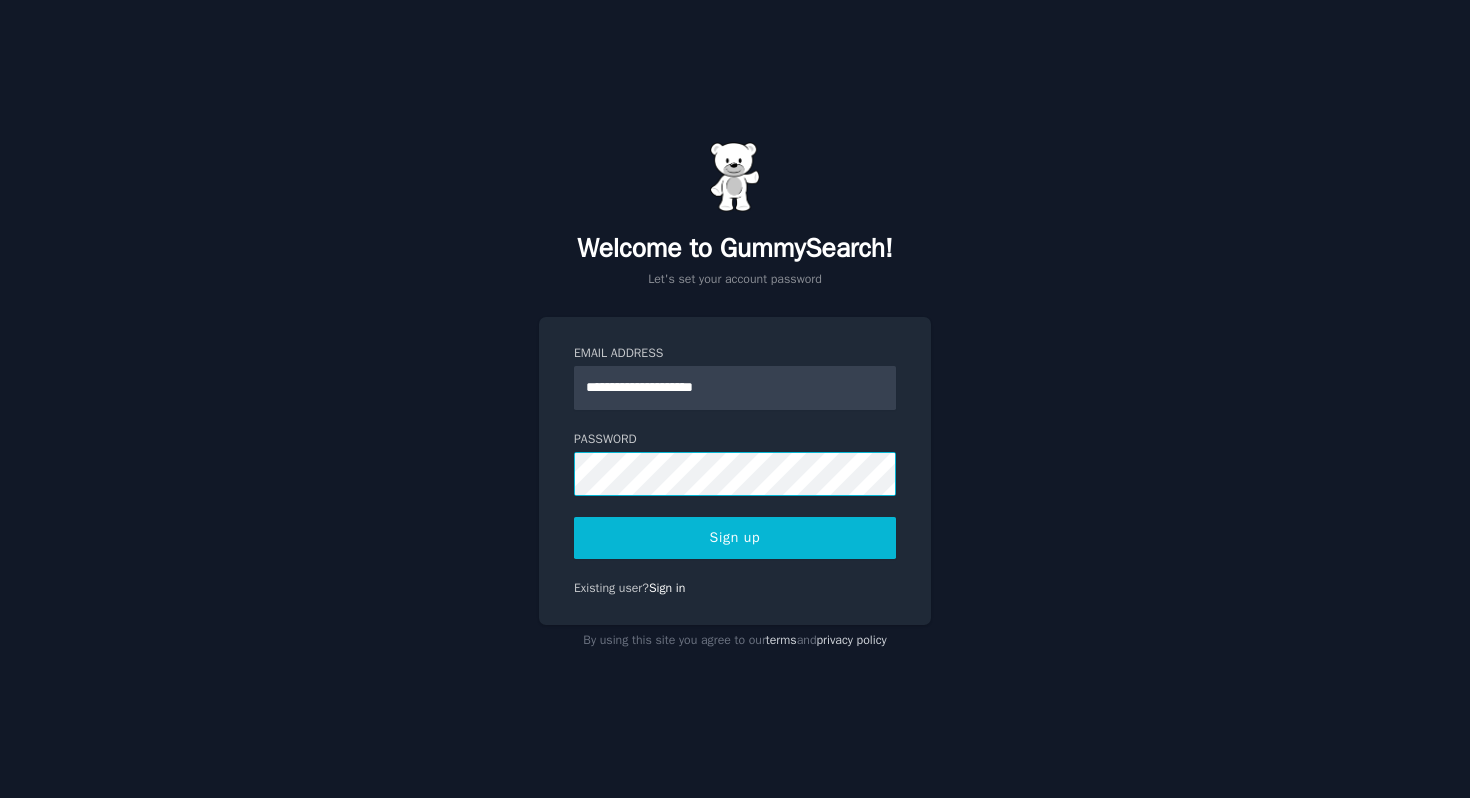 click on "Sign up" at bounding box center (735, 538) 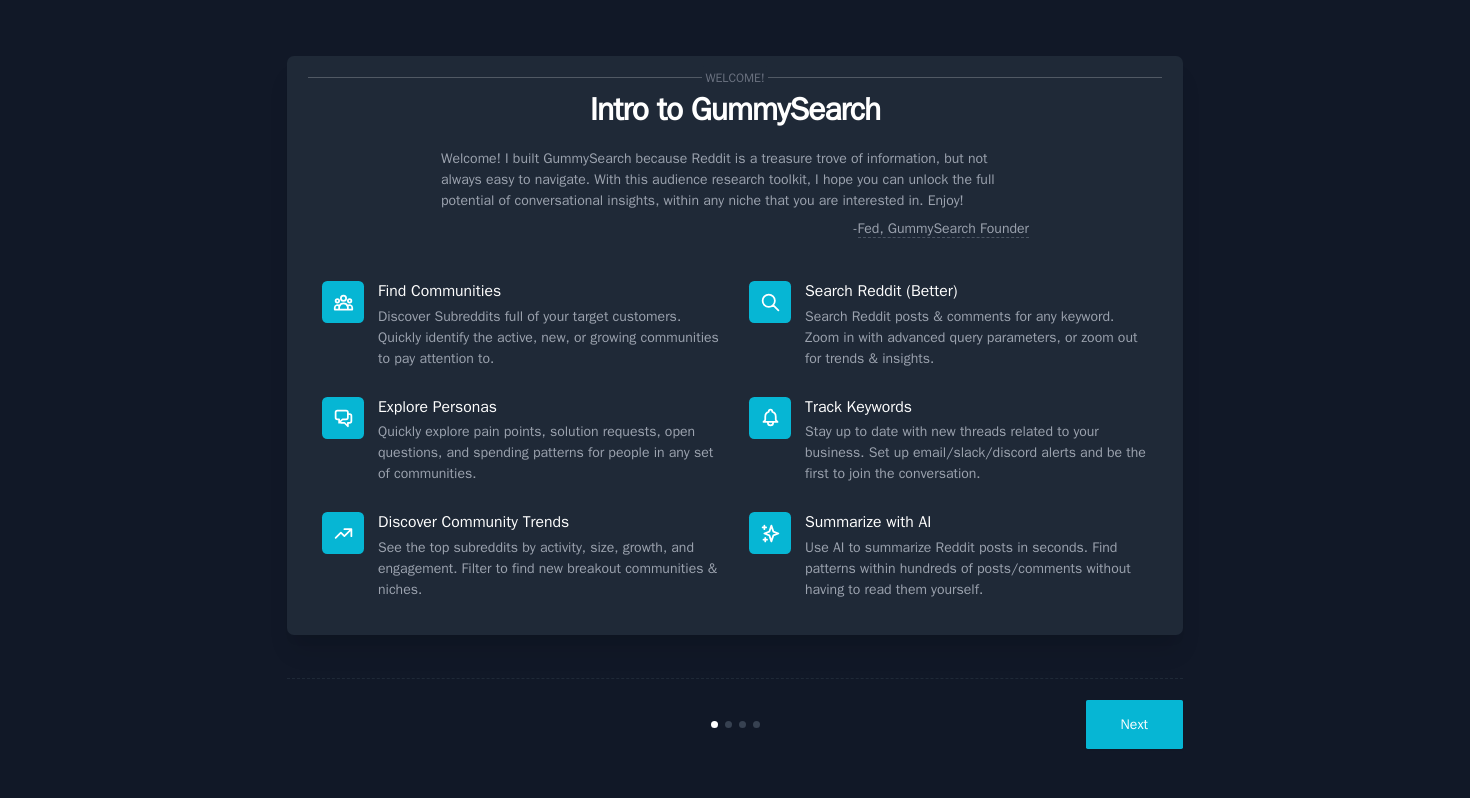scroll, scrollTop: 0, scrollLeft: 0, axis: both 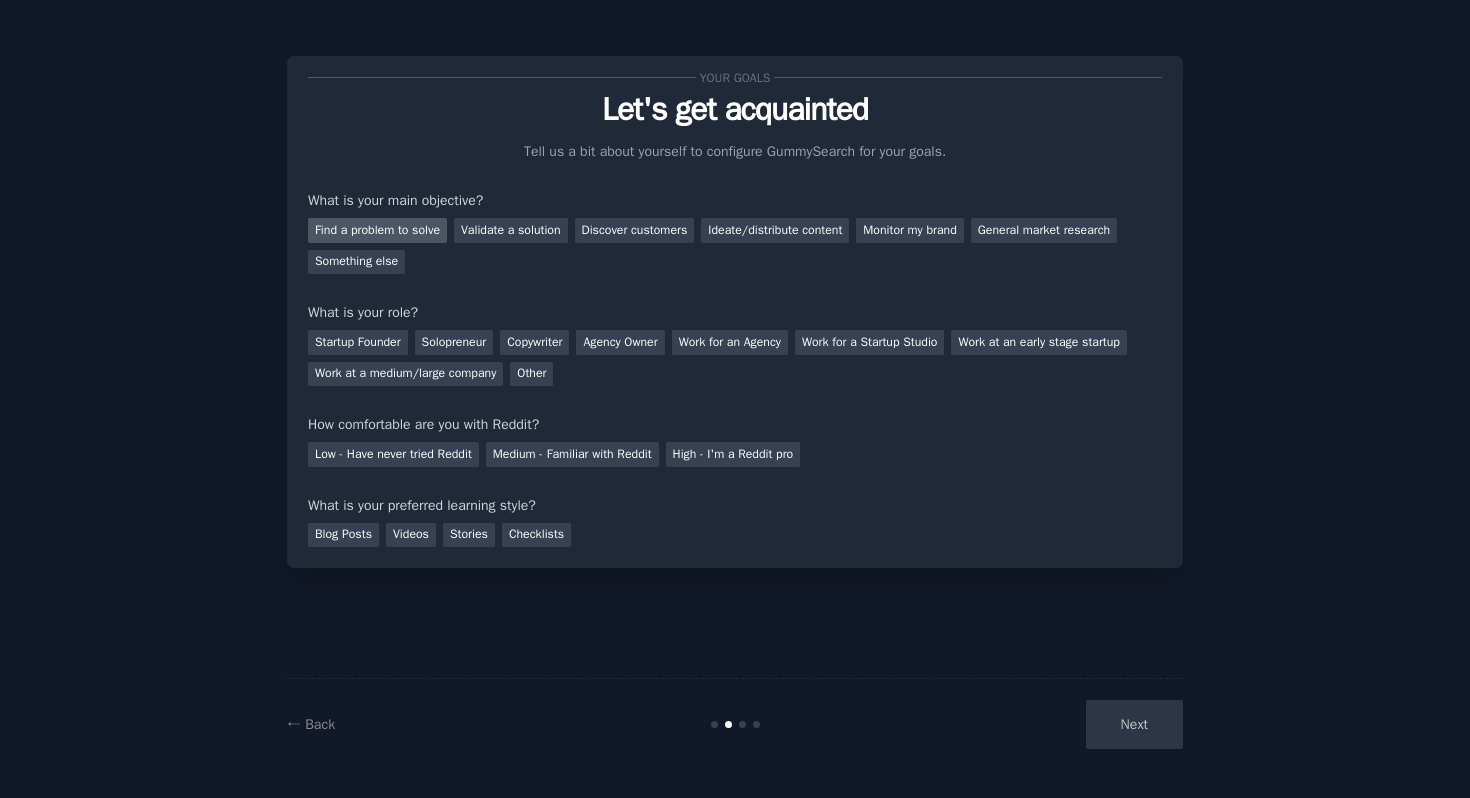 click on "Find a problem to solve" at bounding box center (377, 230) 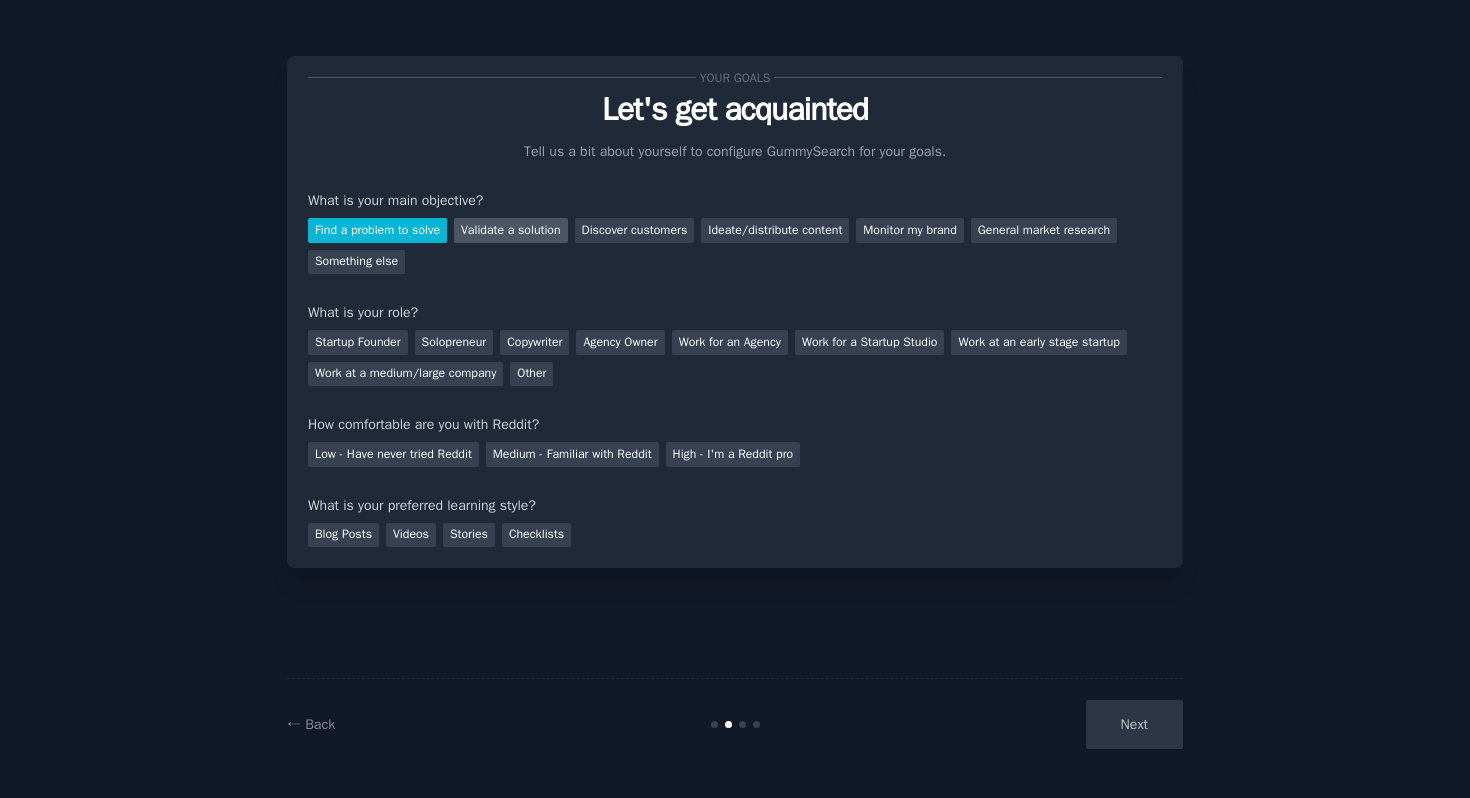 click on "Validate a solution" at bounding box center [511, 230] 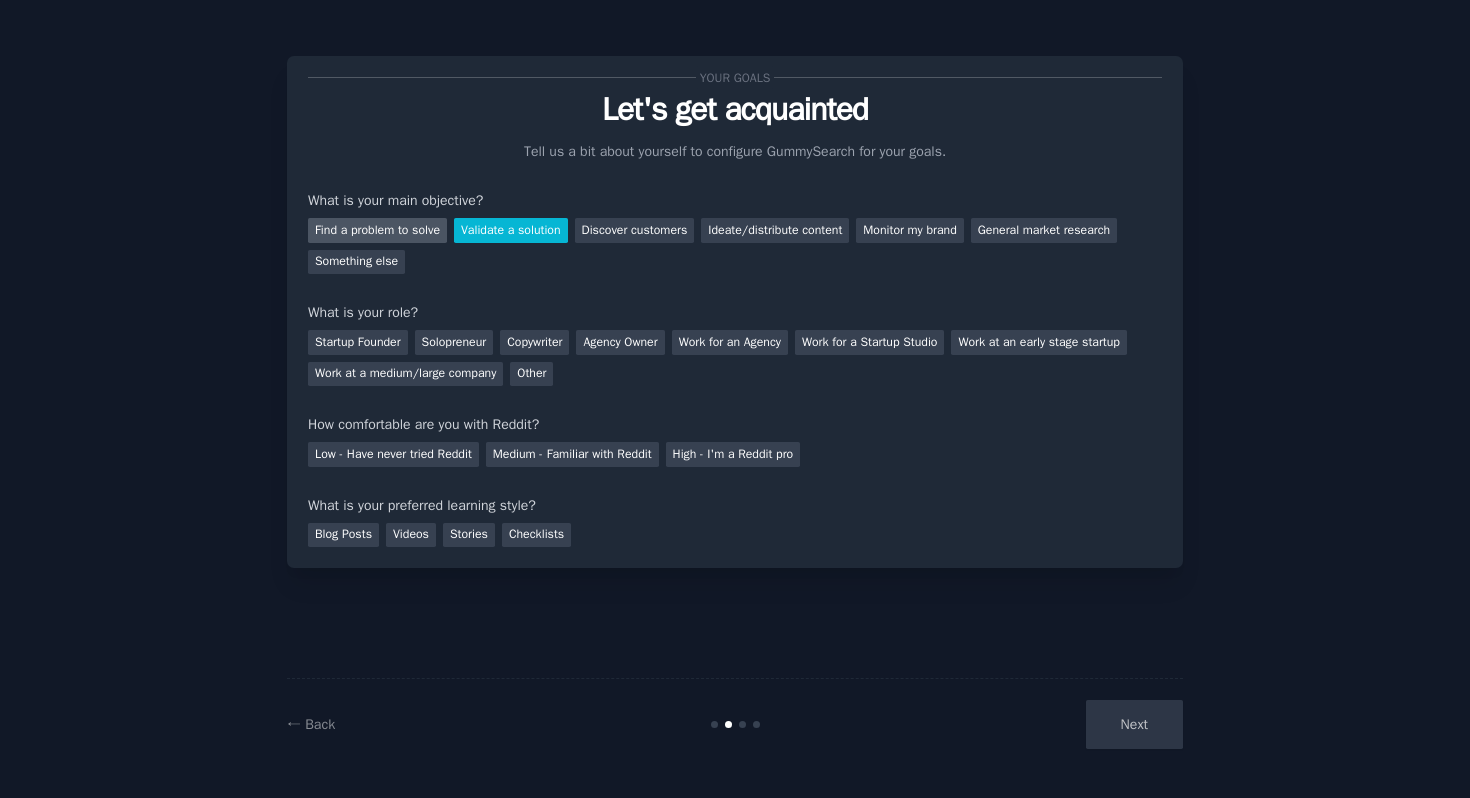 click on "Find a problem to solve" at bounding box center (377, 230) 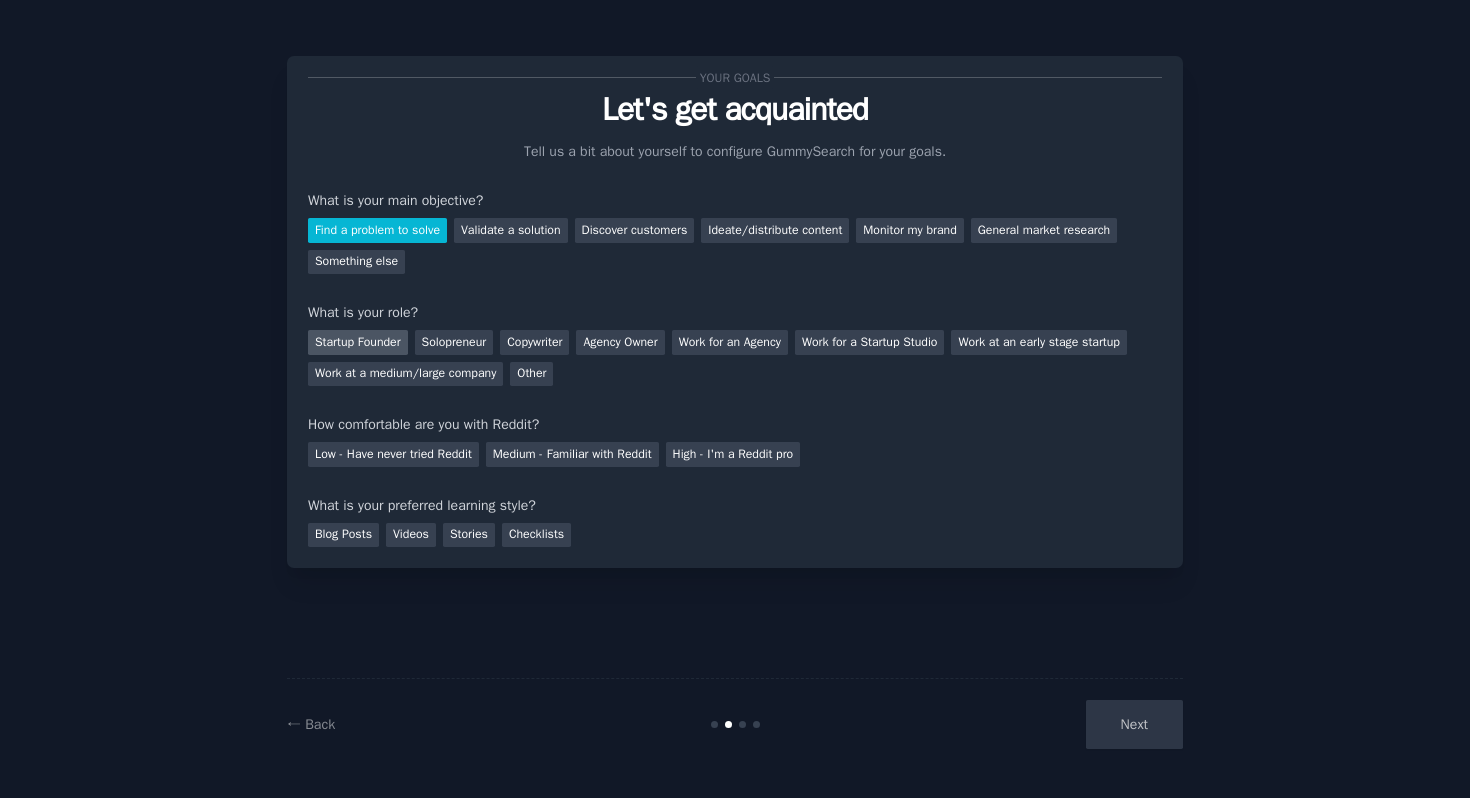 click on "Startup Founder" at bounding box center [358, 342] 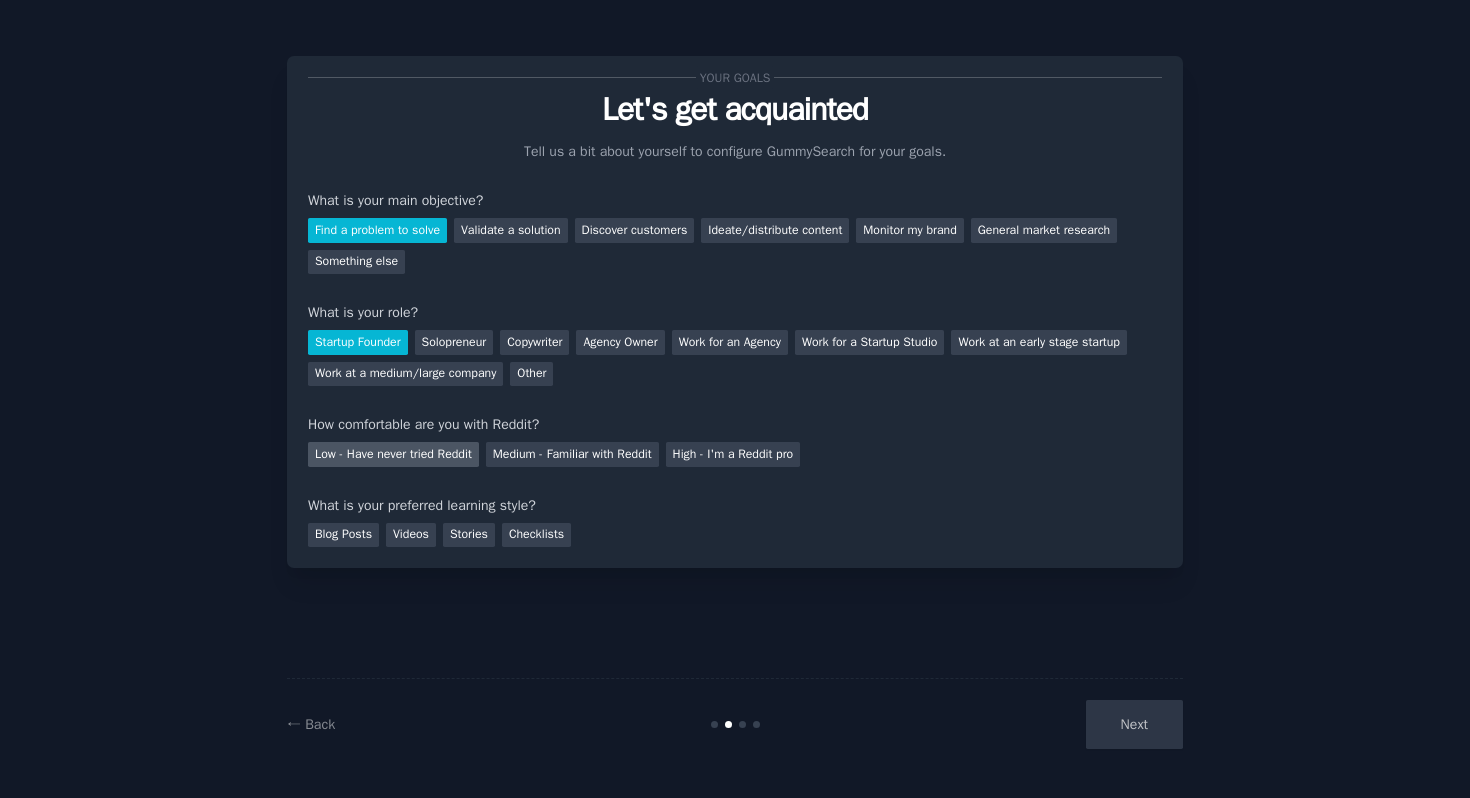 click on "Low - Have never tried Reddit" at bounding box center [393, 454] 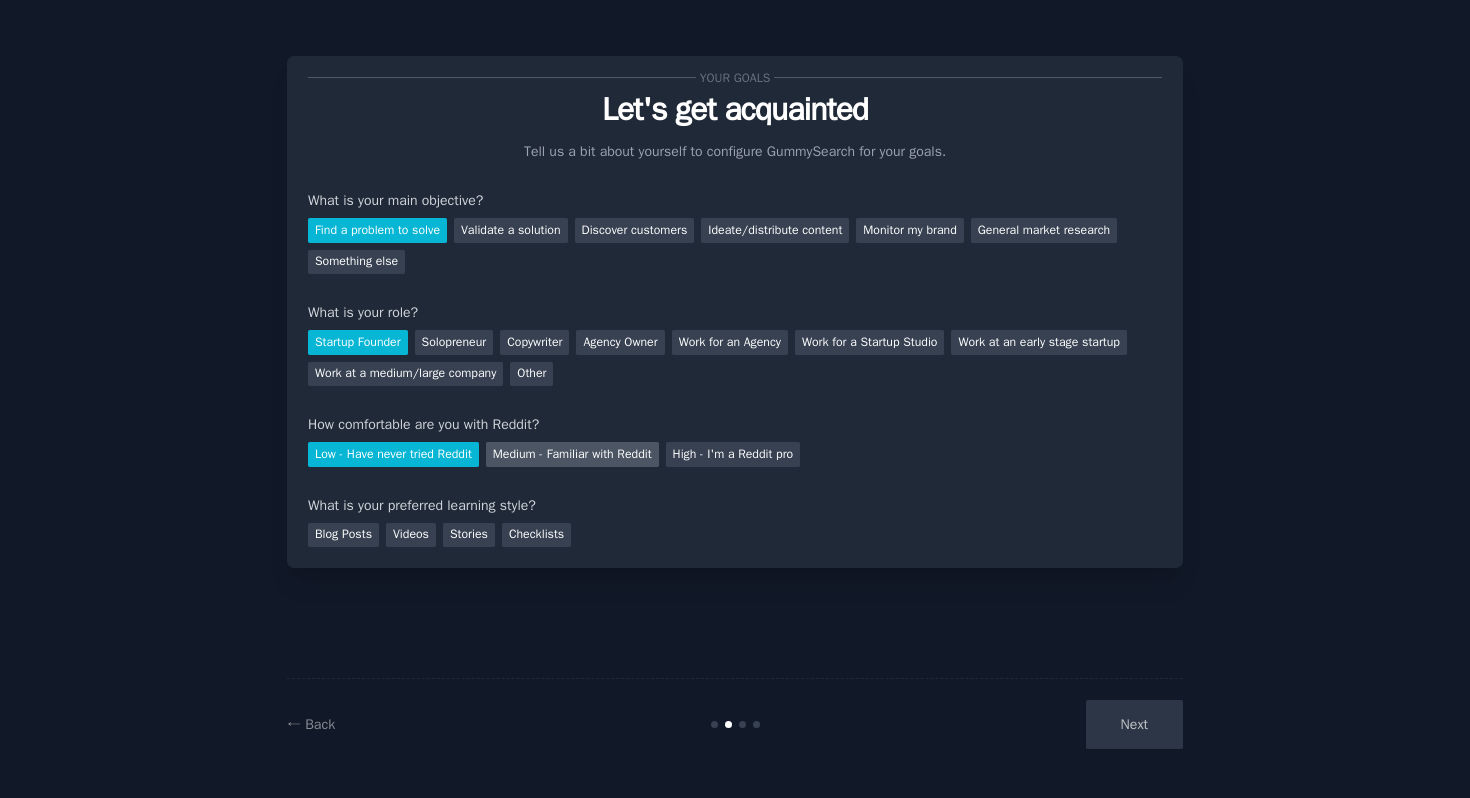 click on "Medium - Familiar with Reddit" at bounding box center [572, 454] 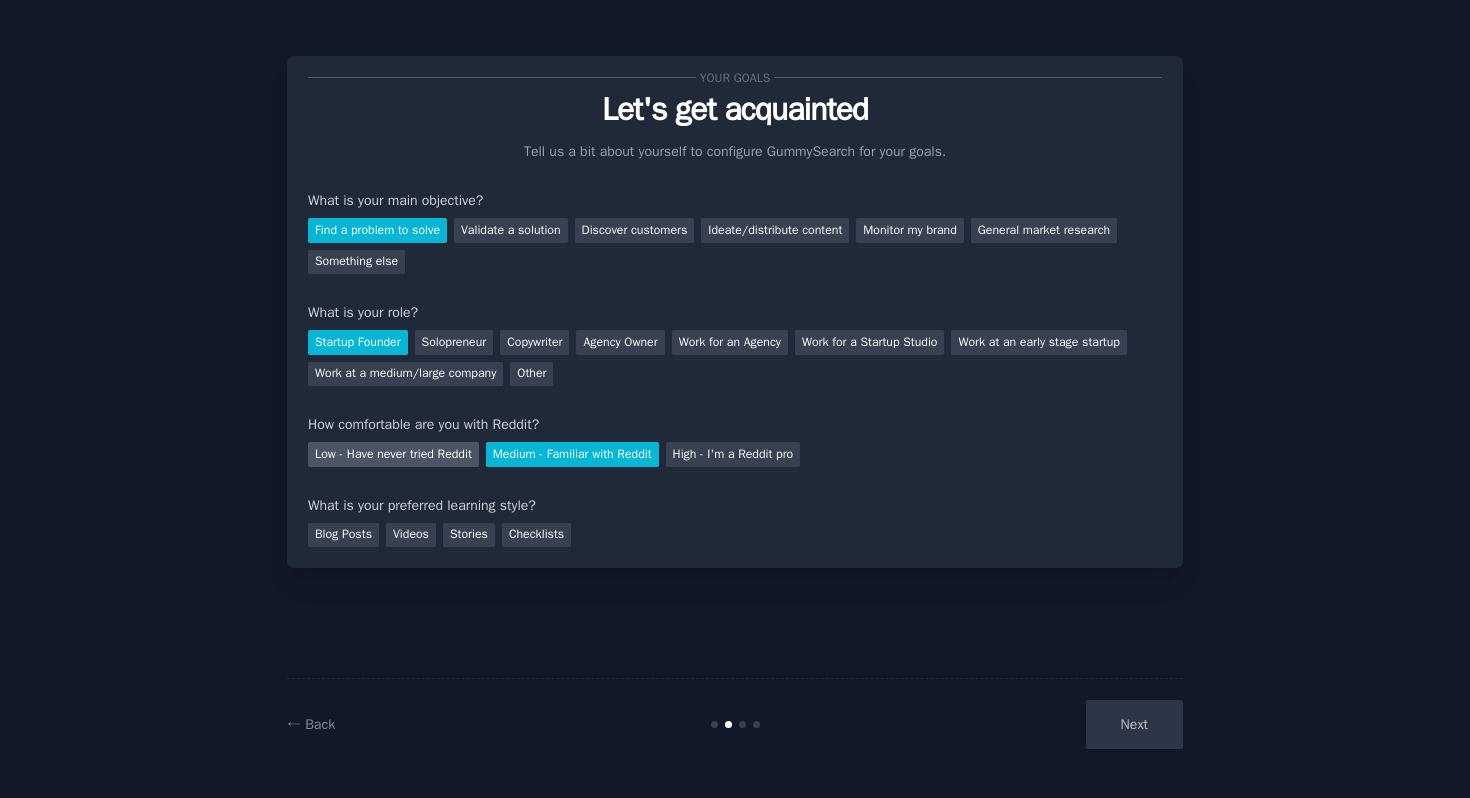click on "Low - Have never tried Reddit" at bounding box center [393, 454] 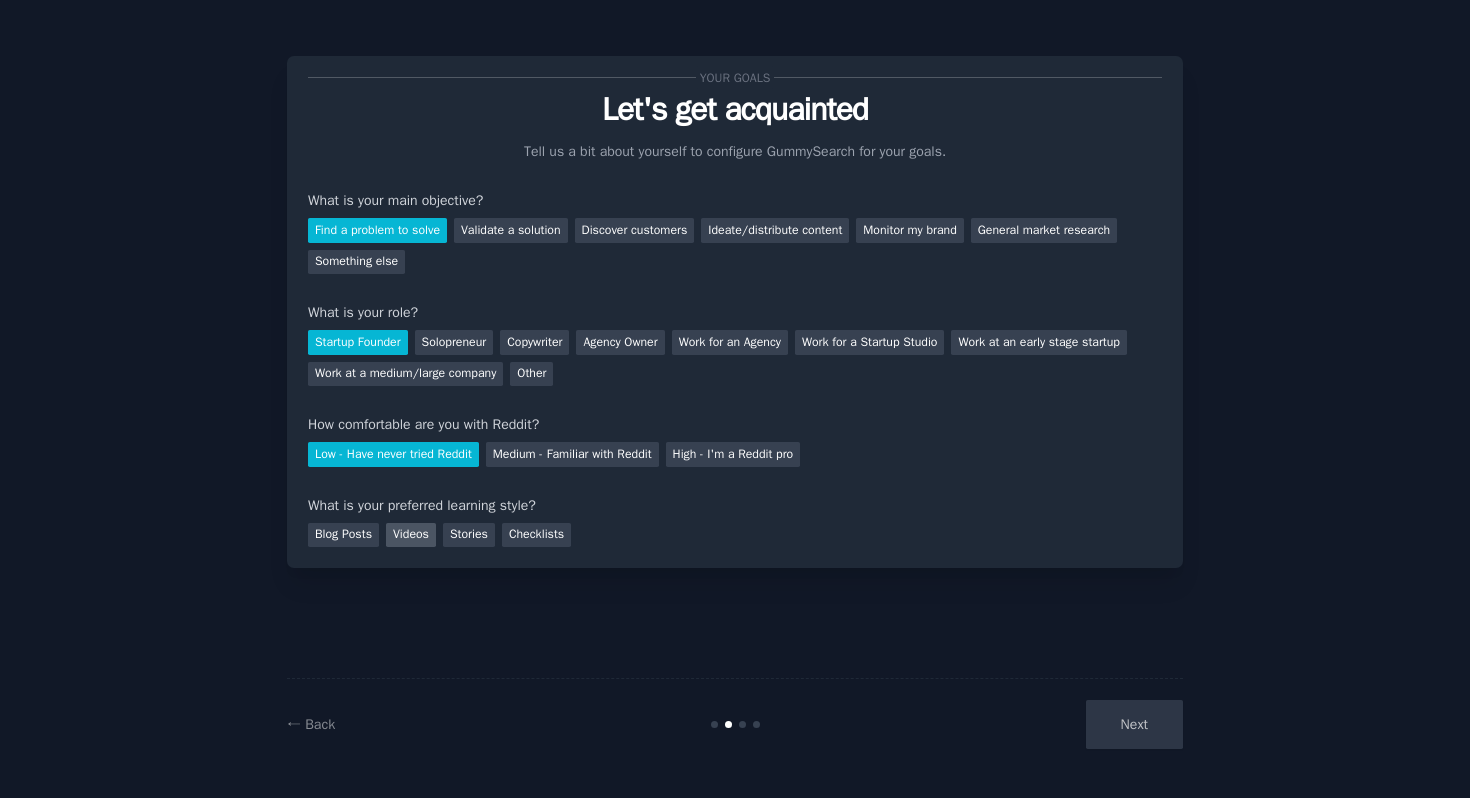 click on "Videos" at bounding box center (411, 535) 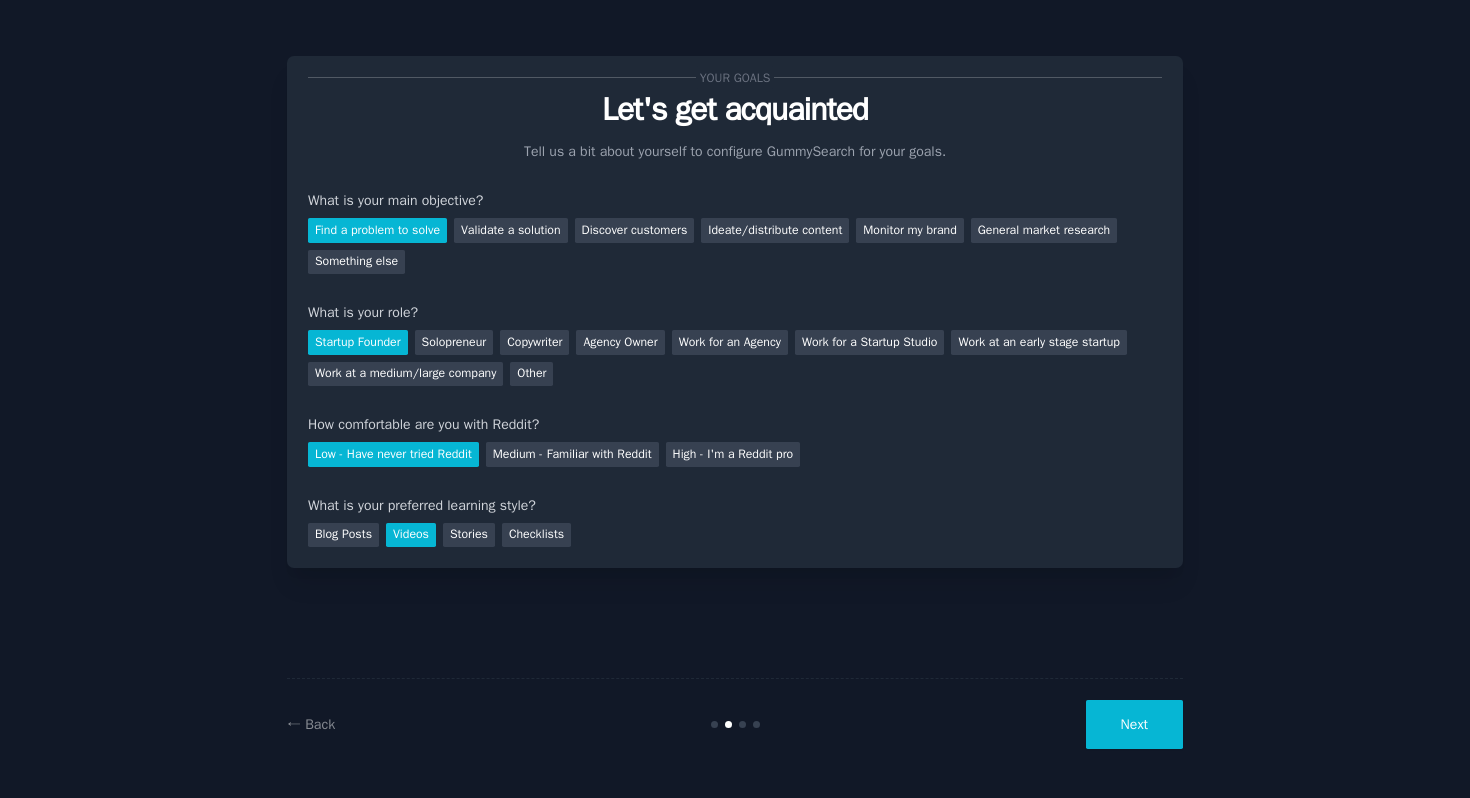 click on "Next" at bounding box center (1134, 724) 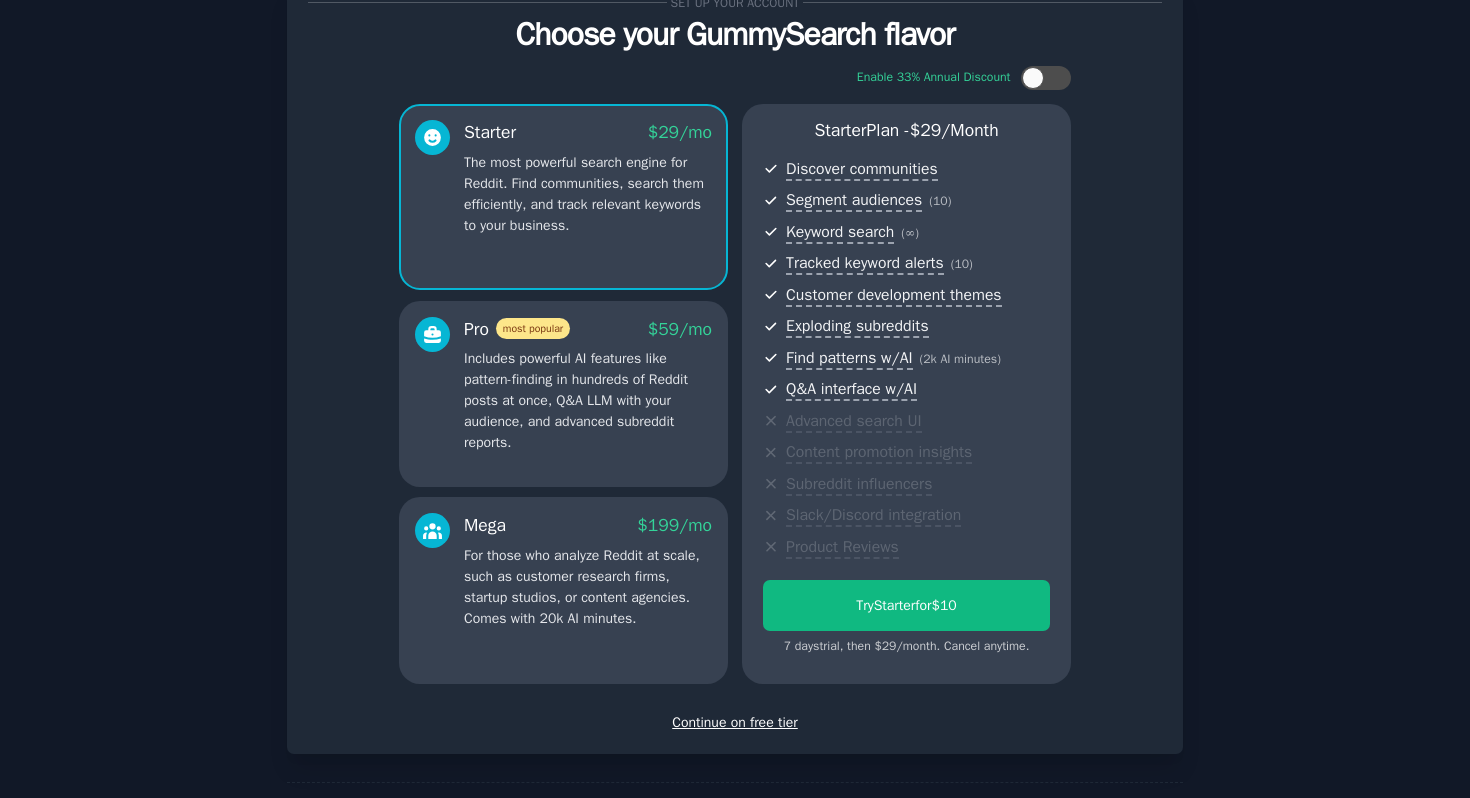 scroll, scrollTop: 150, scrollLeft: 0, axis: vertical 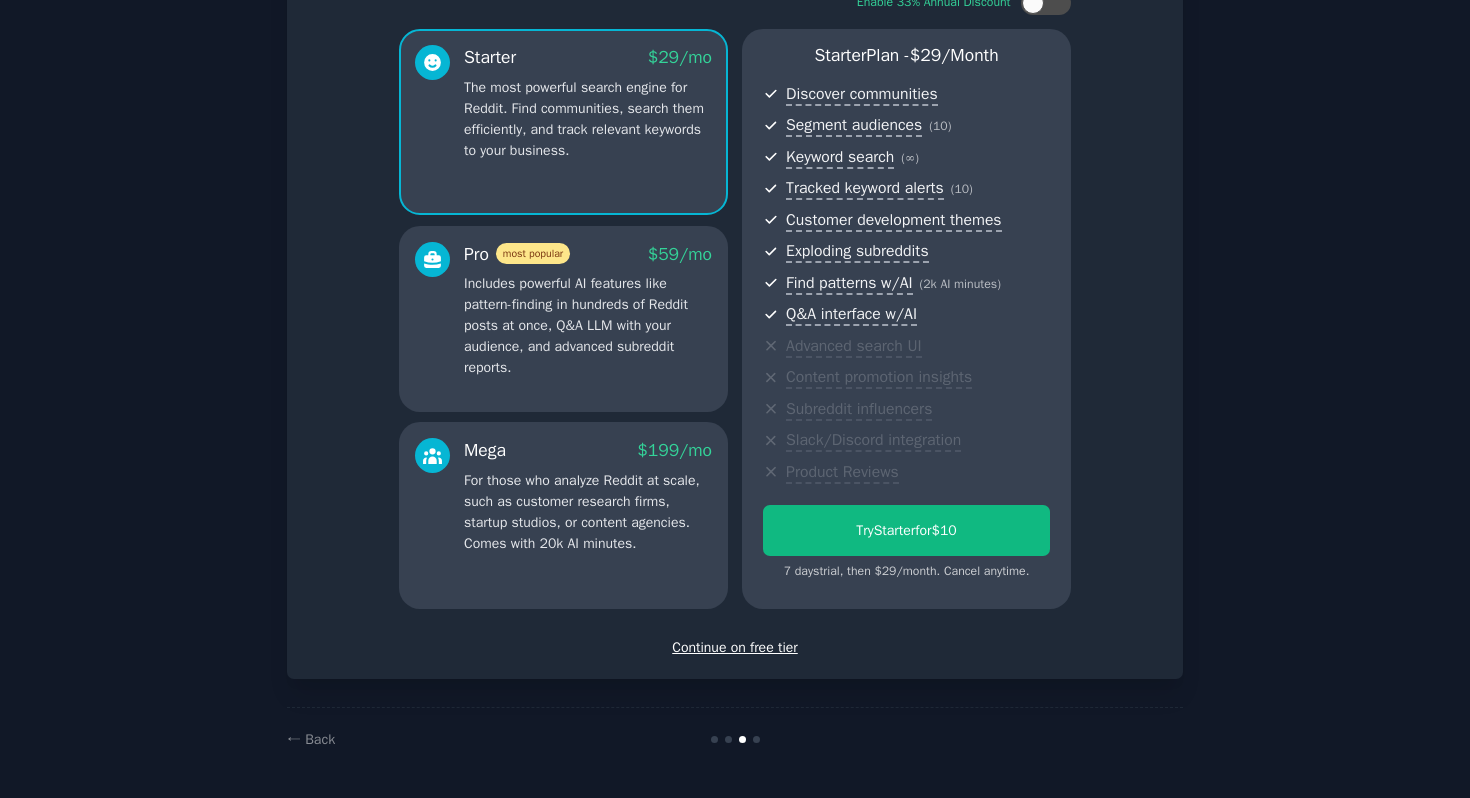 click on "Includes powerful AI features like pattern-finding in hundreds of Reddit posts at once, Q&A LLM with your audience, and advanced subreddit reports." at bounding box center (588, 325) 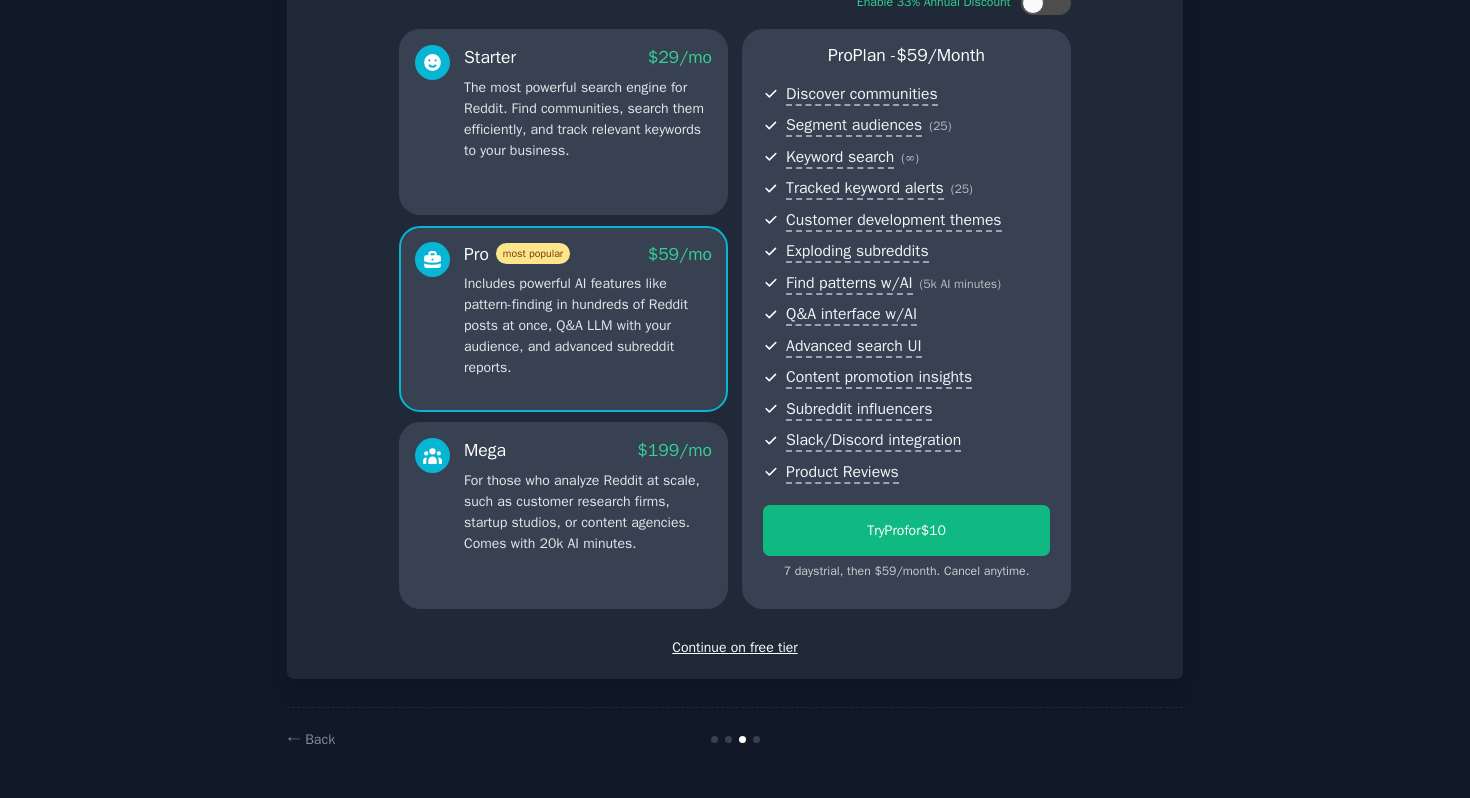 click on "The most powerful search engine for Reddit. Find communities, search them efficiently, and track relevant keywords to your business." at bounding box center (588, 119) 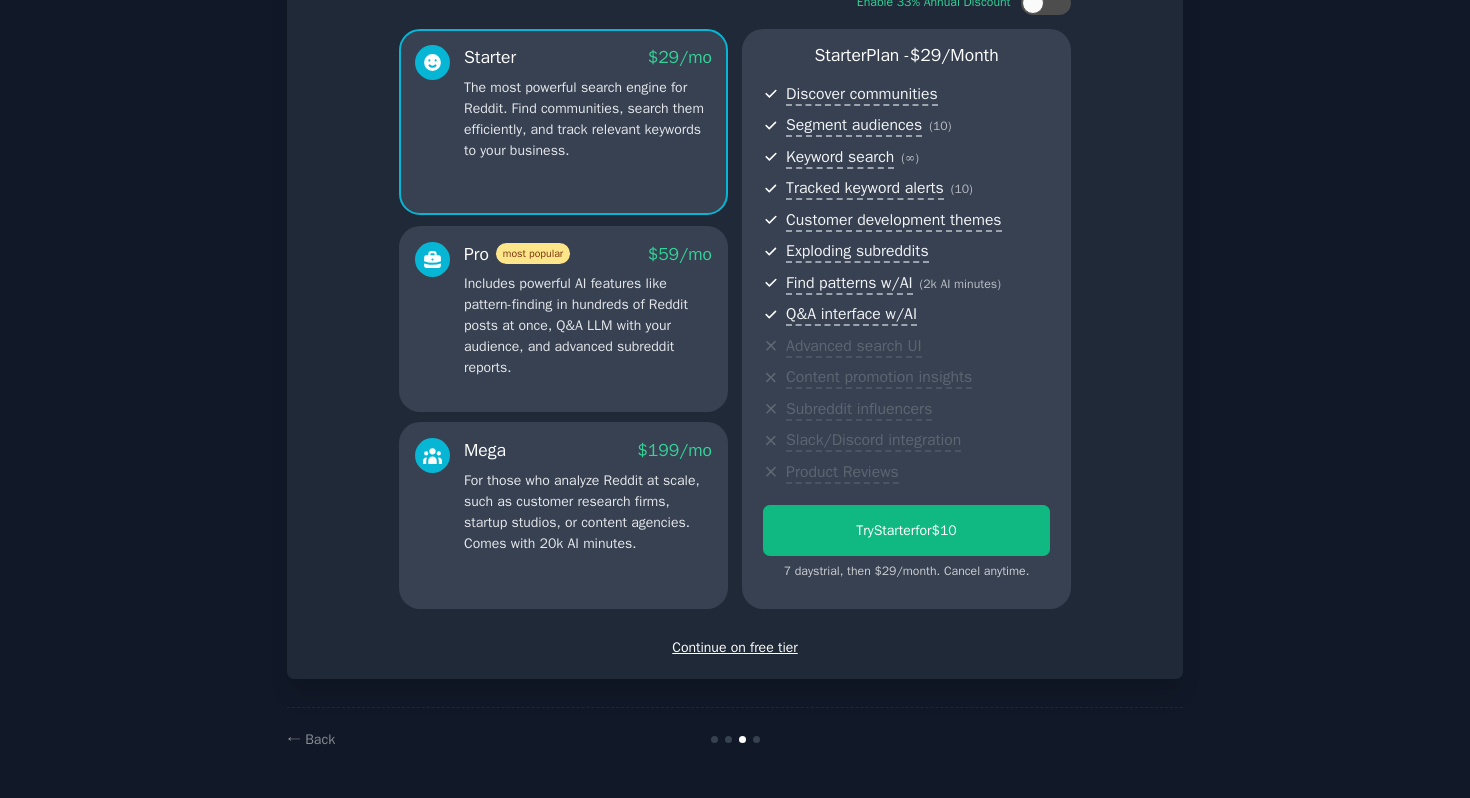click on "Continue on free tier" at bounding box center (735, 647) 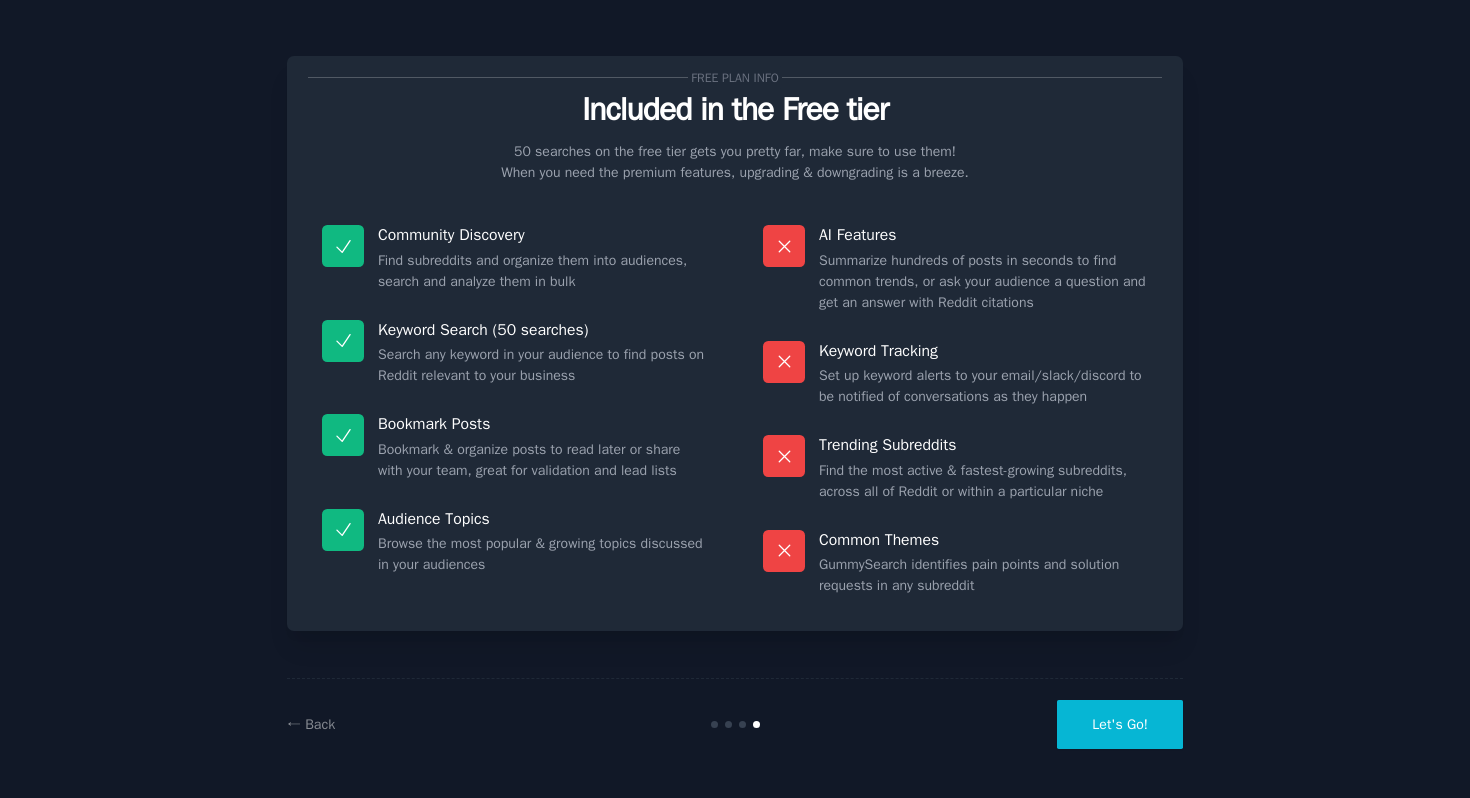 click on "Let's Go!" at bounding box center [1120, 724] 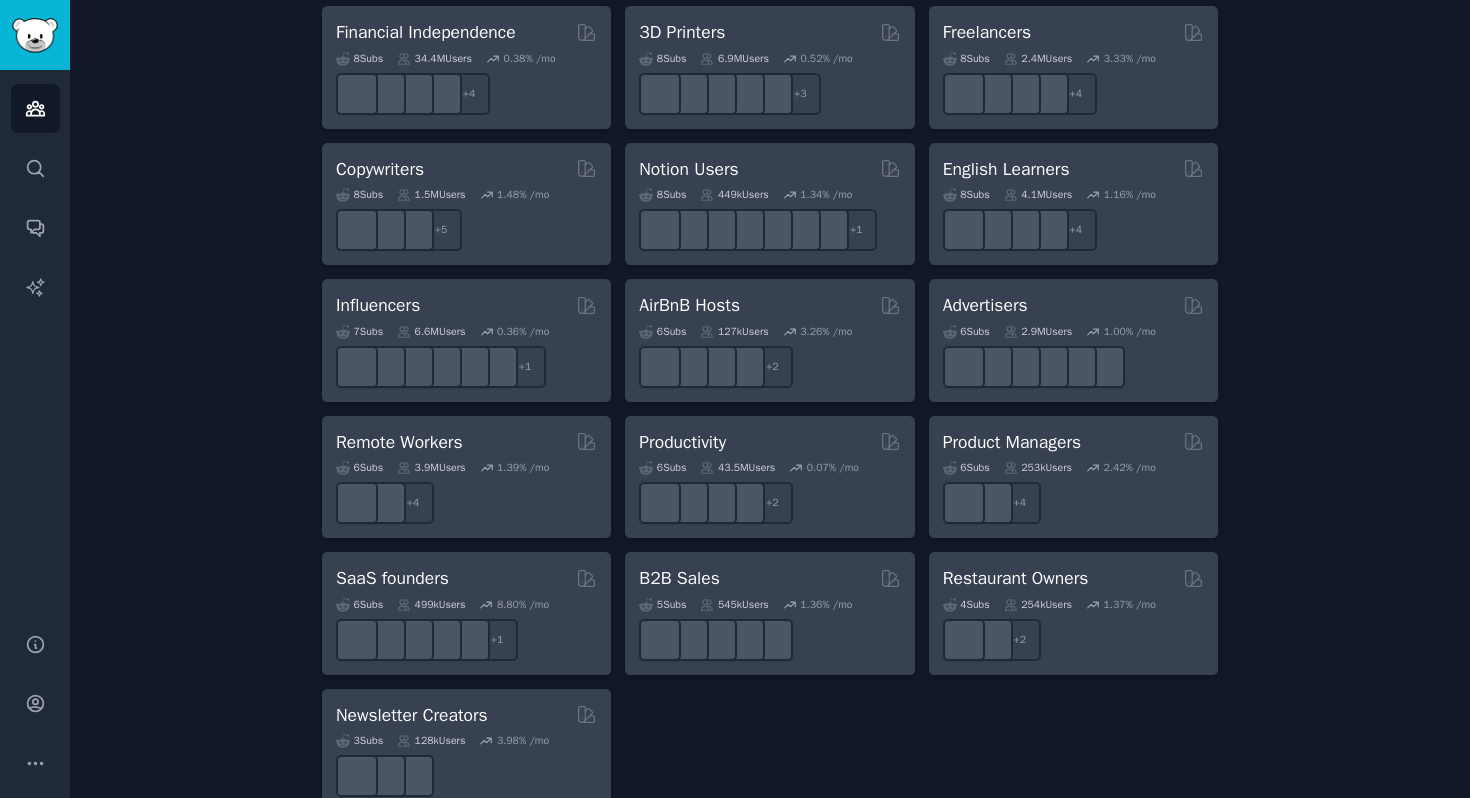 scroll, scrollTop: 1471, scrollLeft: 0, axis: vertical 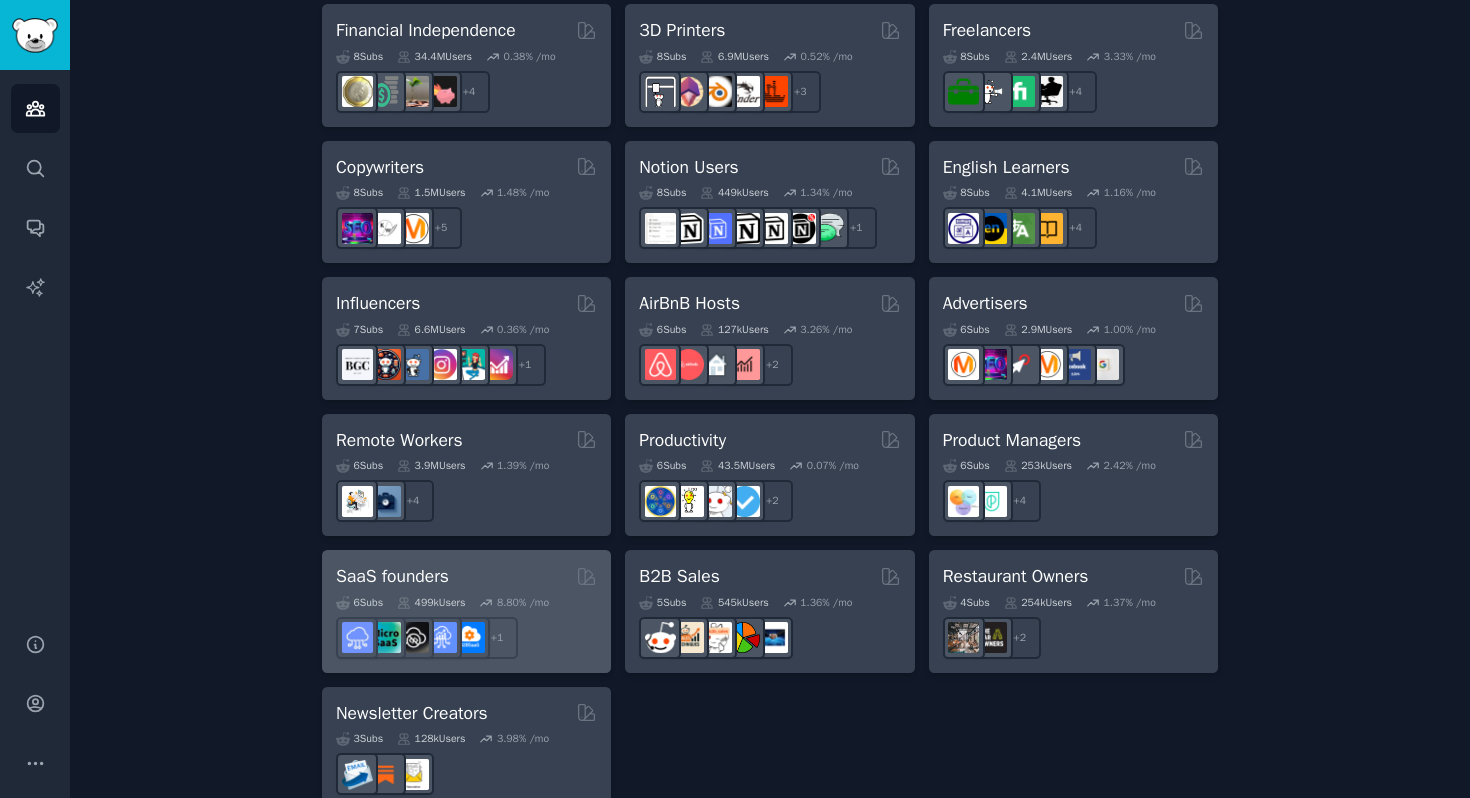click on "6  Sub s 499k  Users 8.80 % /mo r/microsaas + 1" at bounding box center (466, 624) 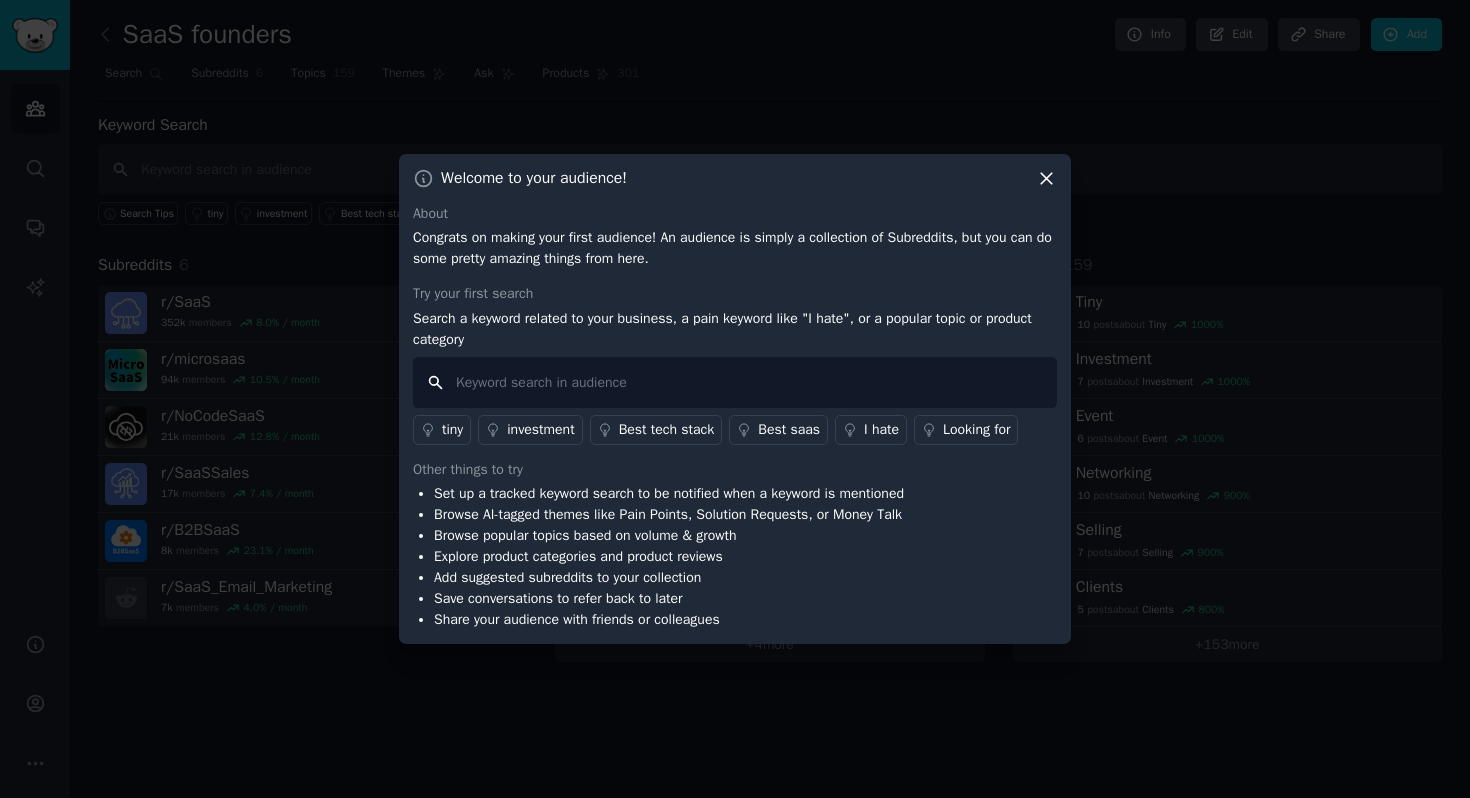 click at bounding box center [735, 382] 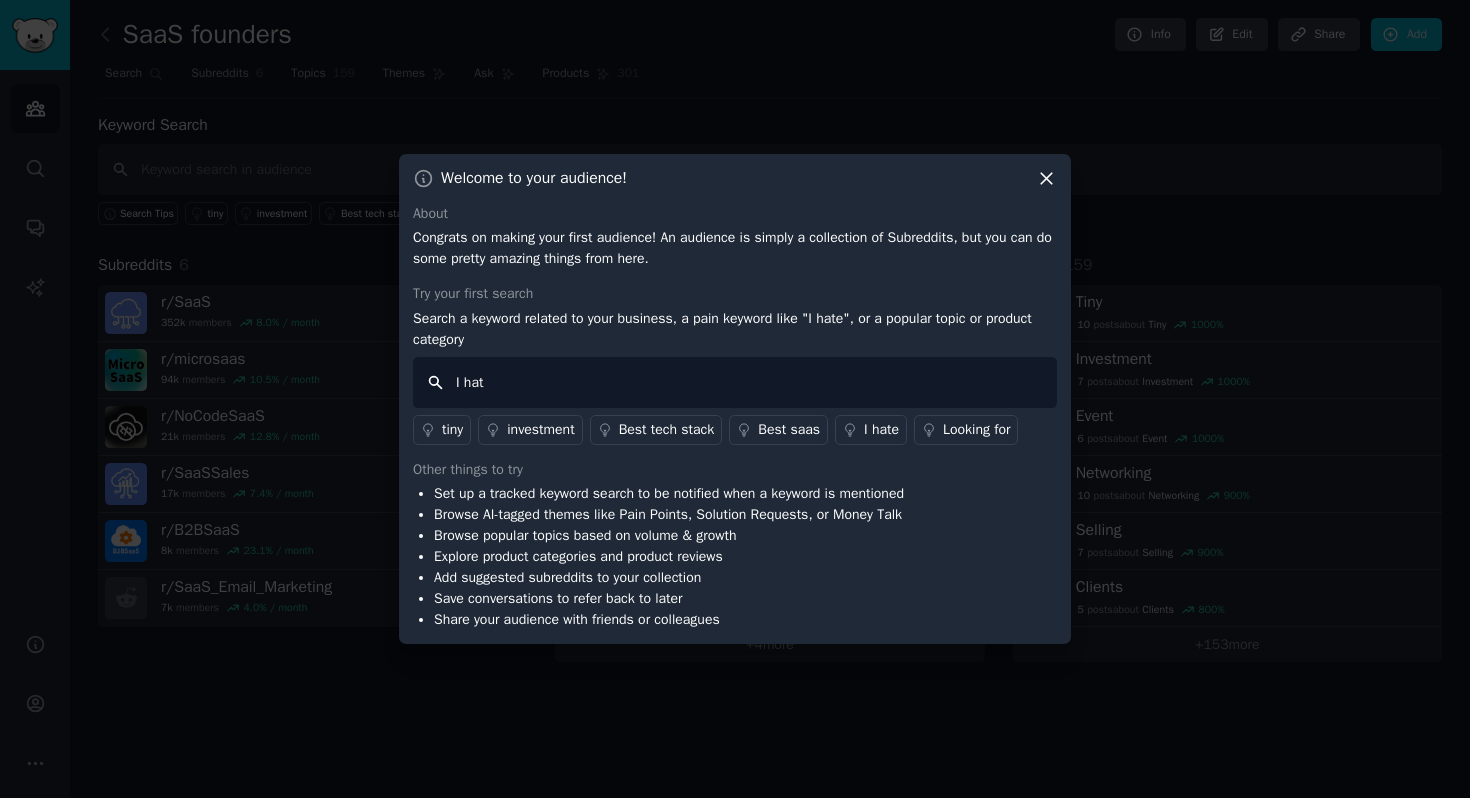 type on "I hate" 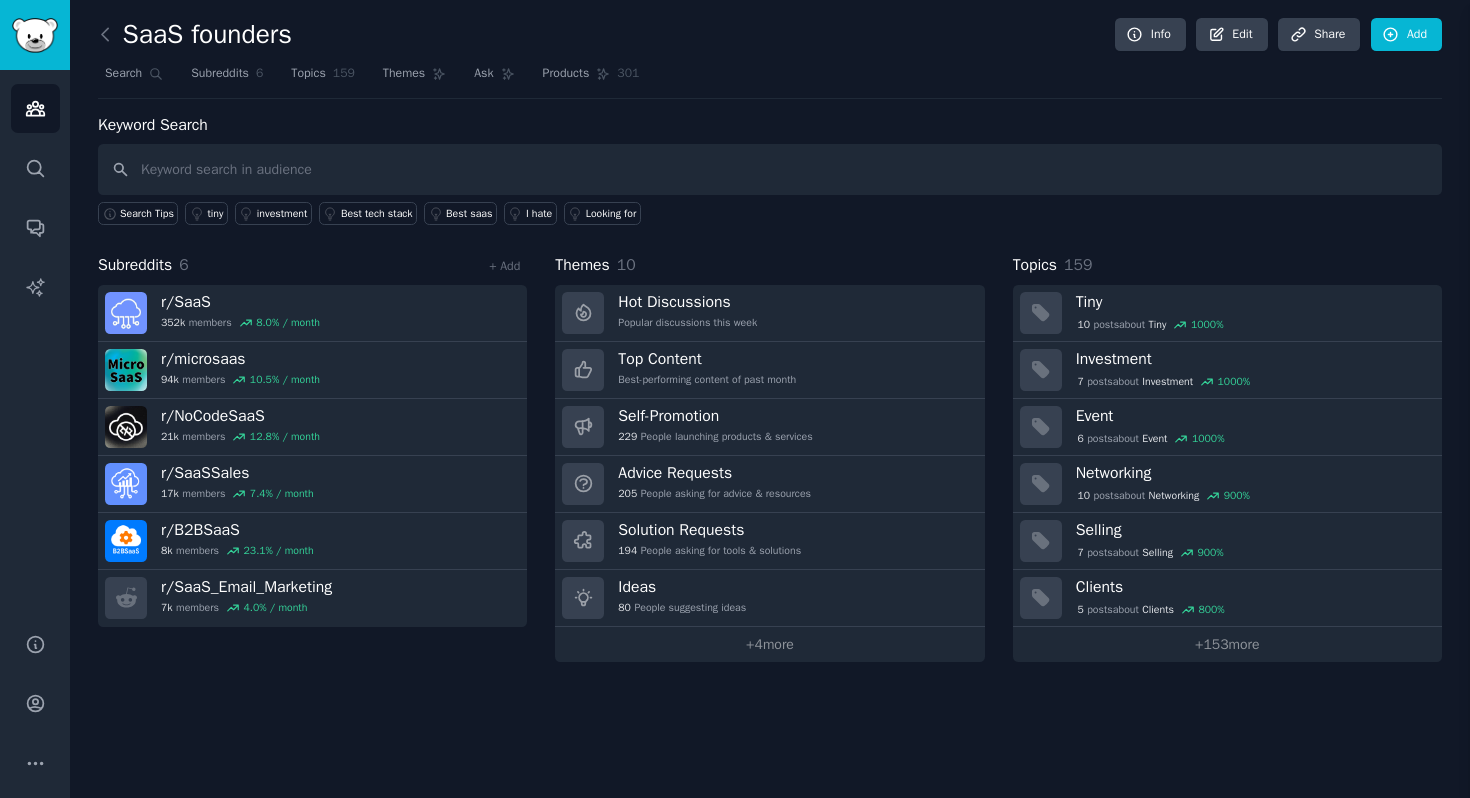 type 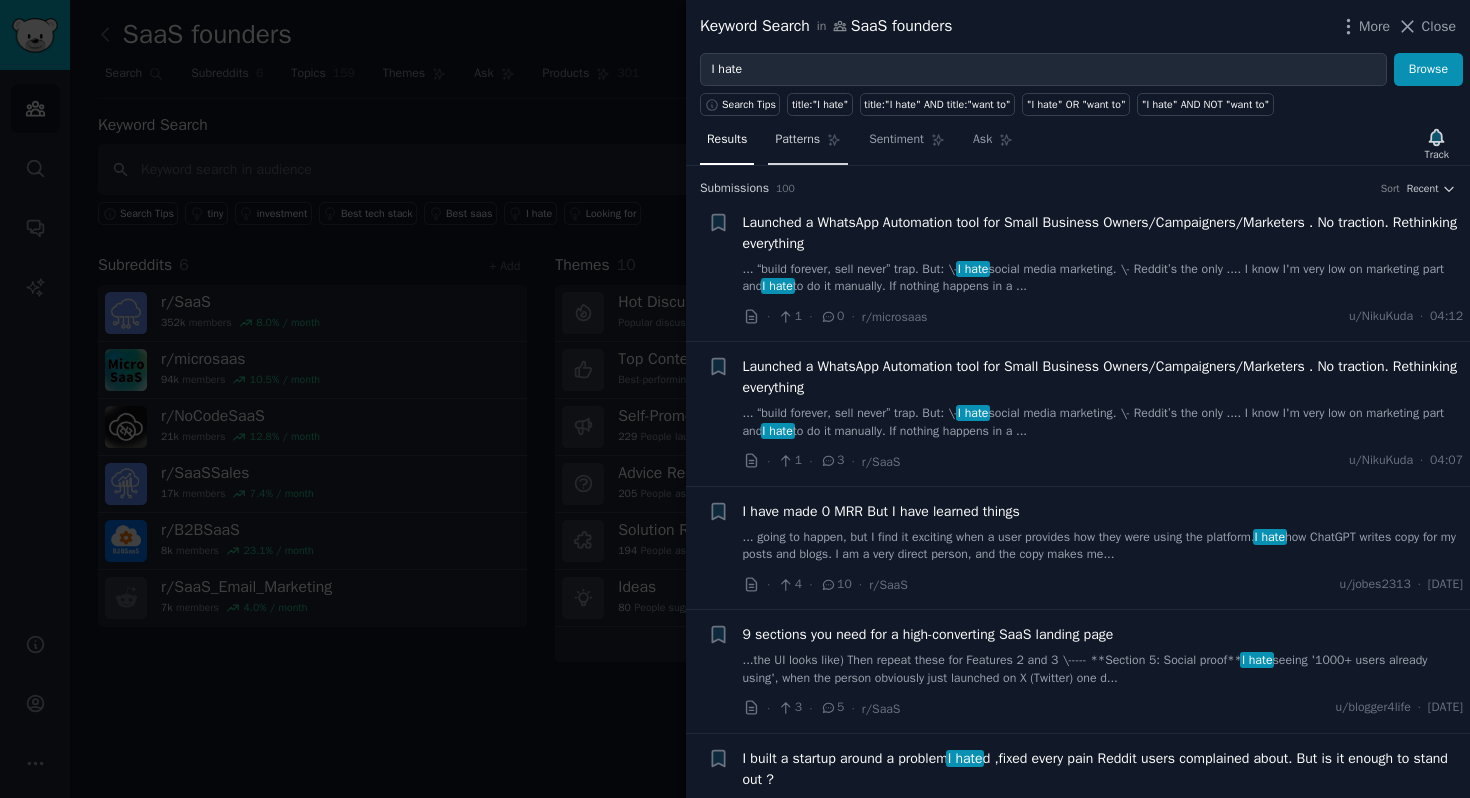 click on "Patterns" at bounding box center [797, 140] 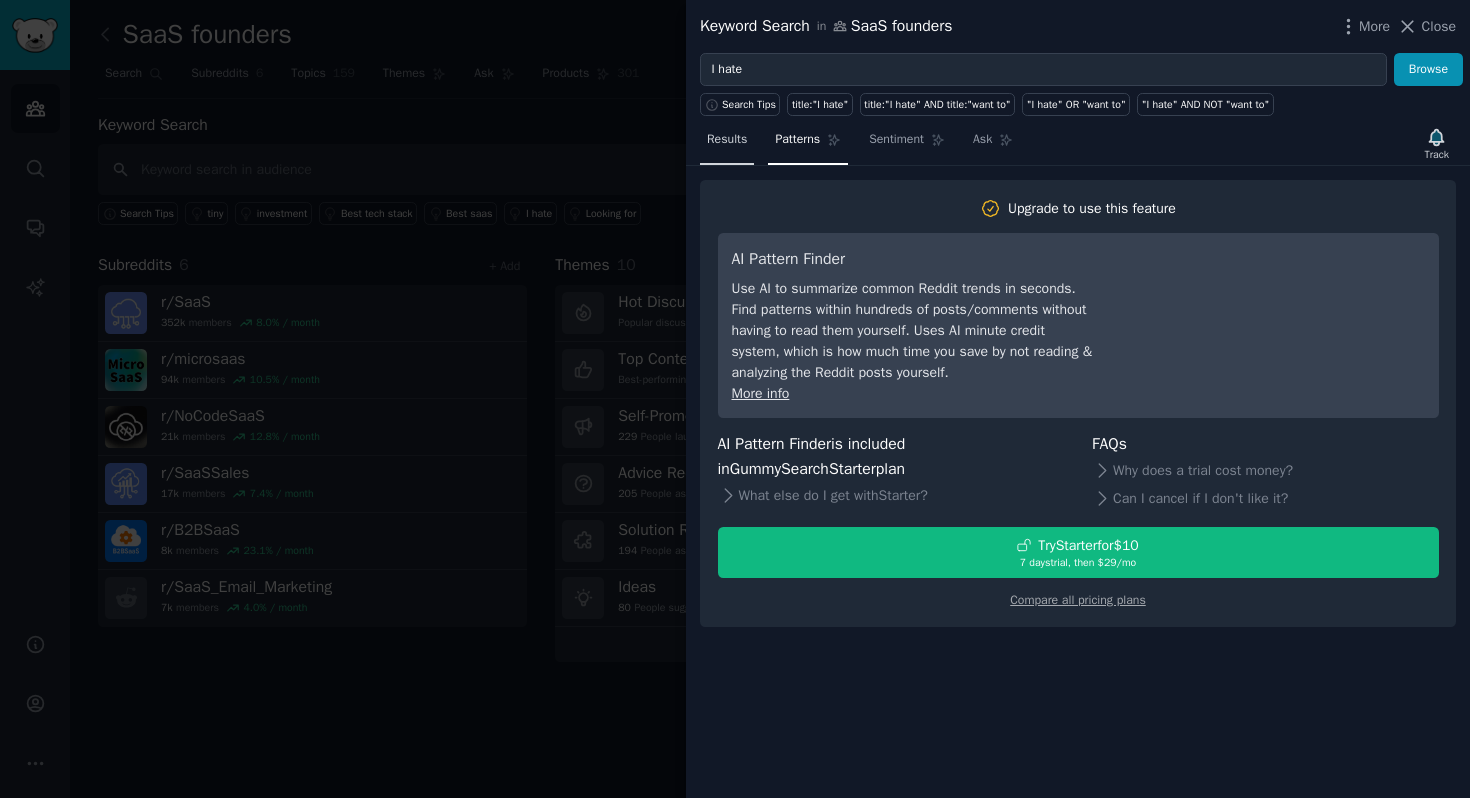 click on "Results" at bounding box center [727, 144] 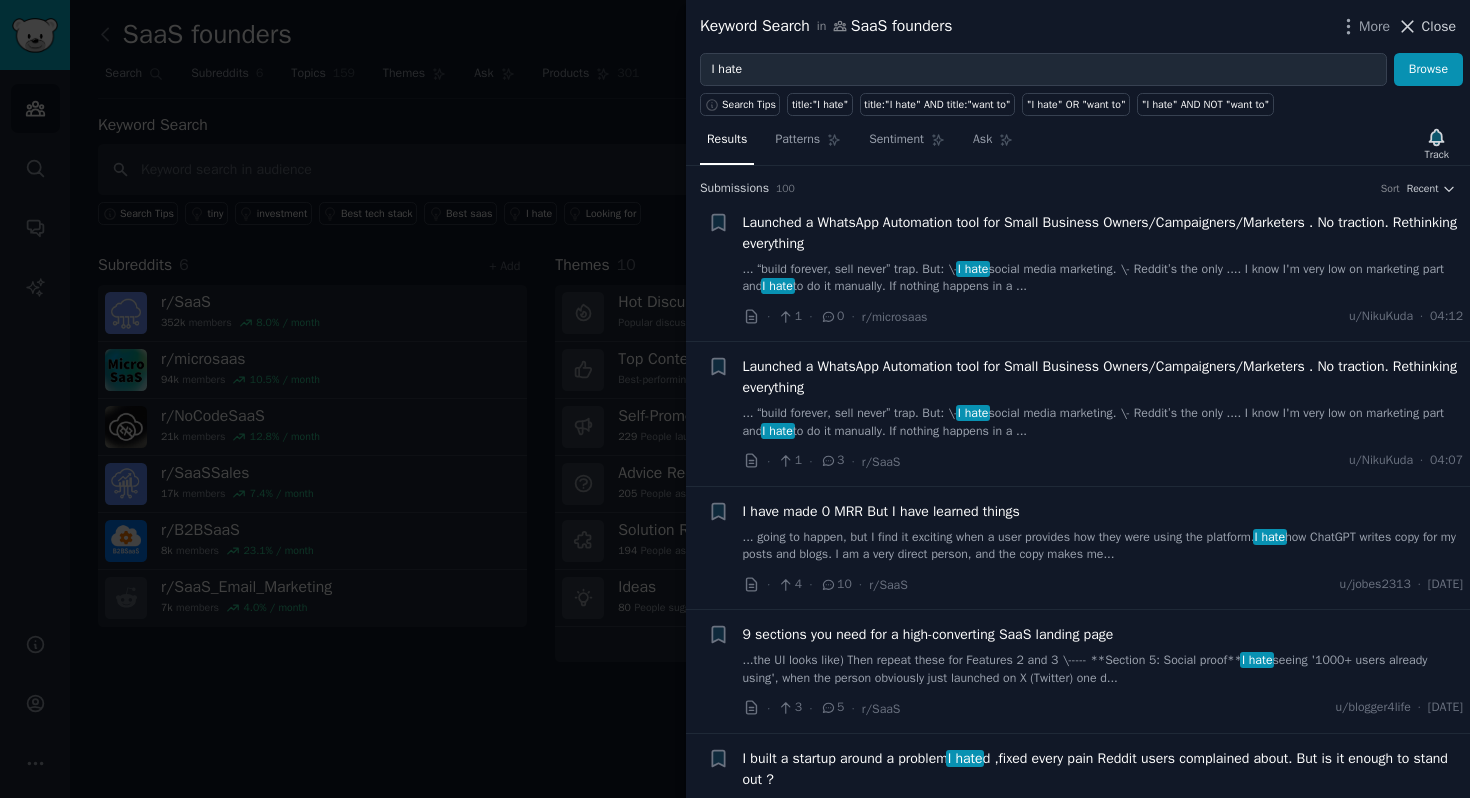 click on "Close" at bounding box center [1439, 26] 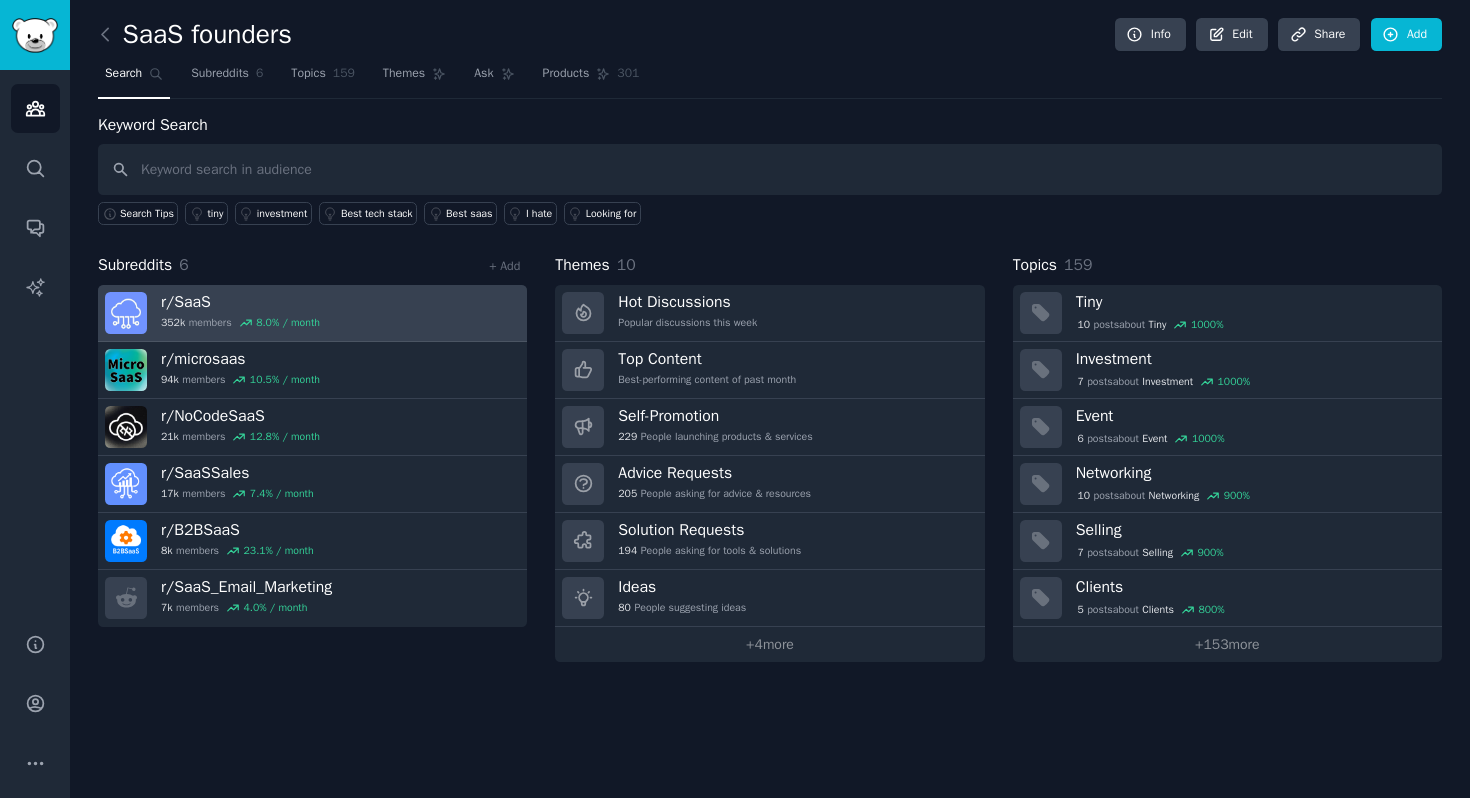 click on "r/ SaaS 352k  members 8.0 % / month" at bounding box center [312, 313] 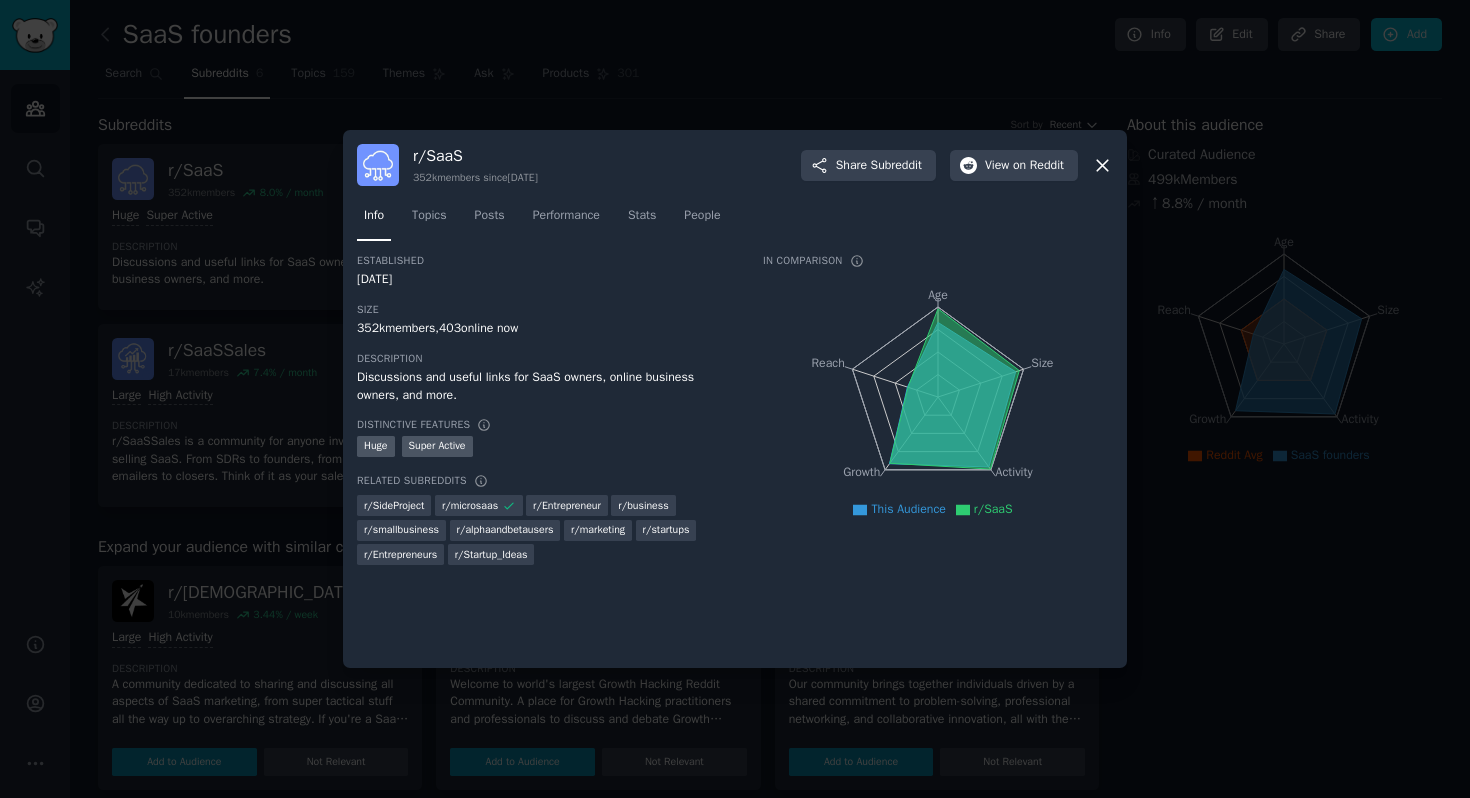 click 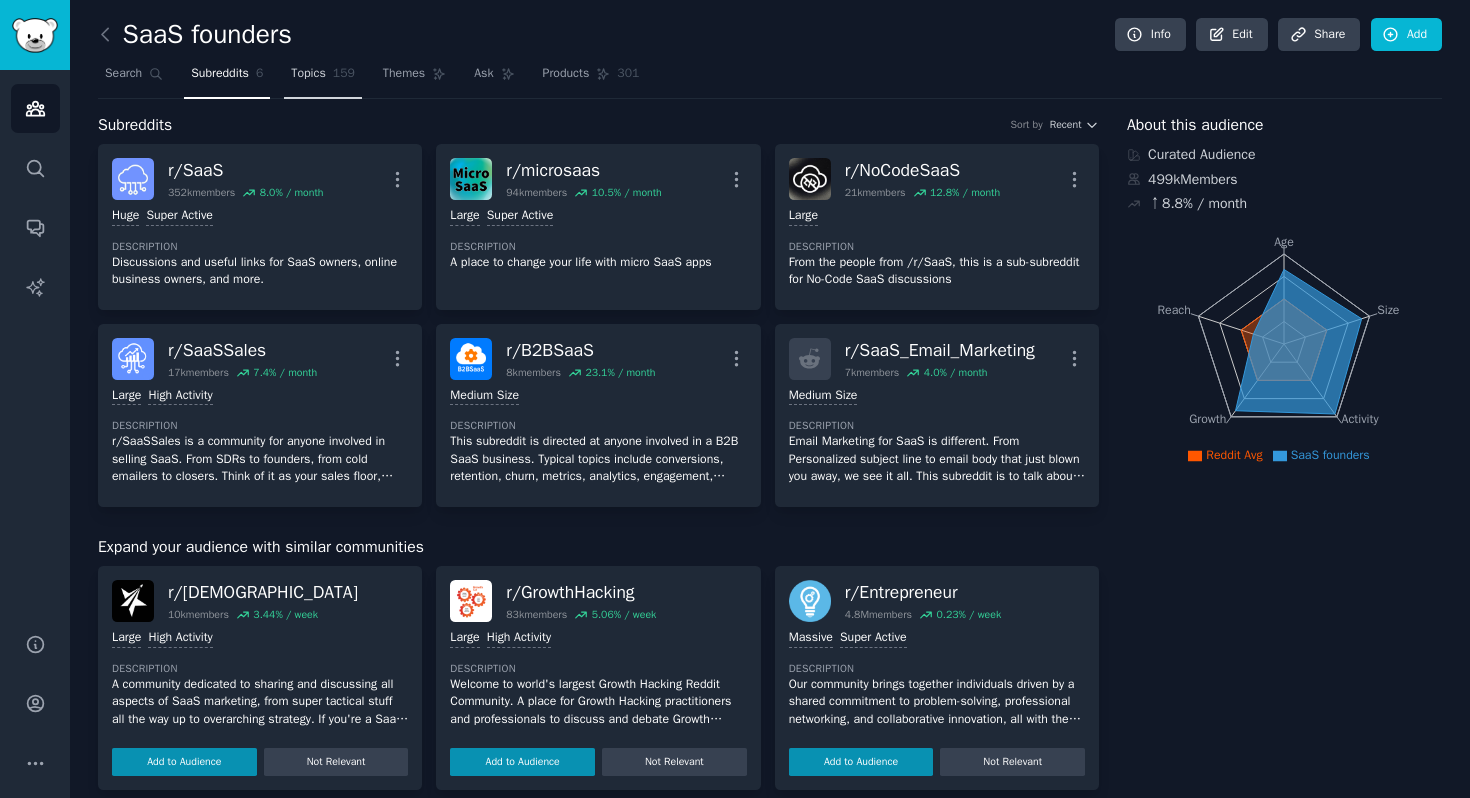 click on "Topics" at bounding box center (308, 74) 